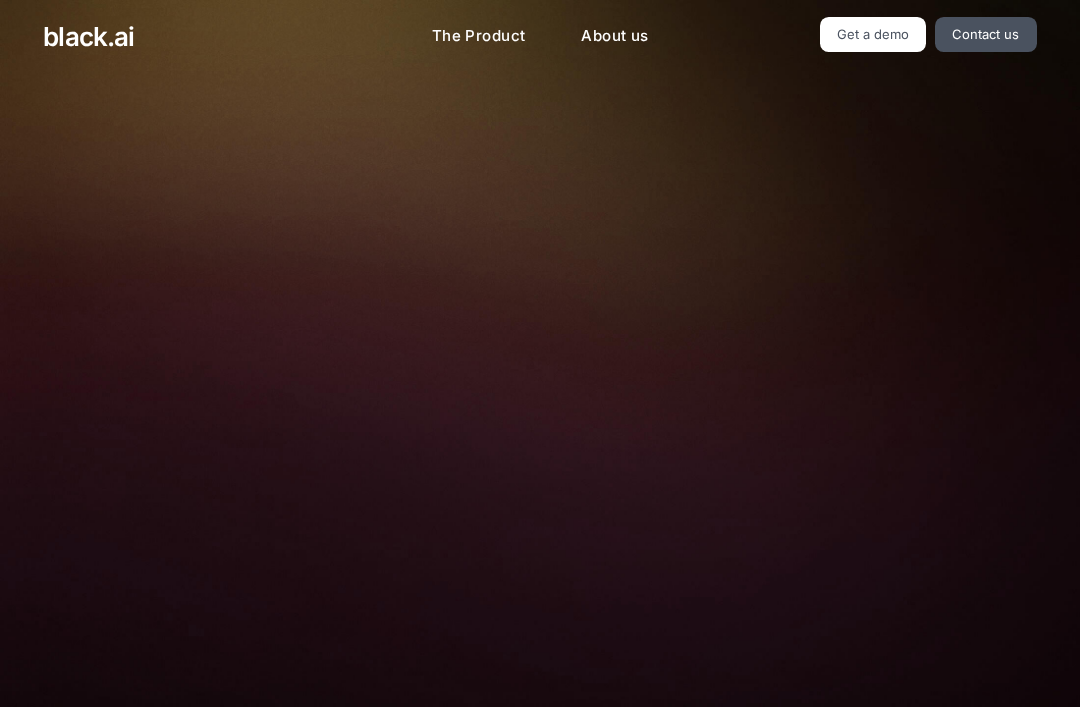 scroll, scrollTop: 0, scrollLeft: 0, axis: both 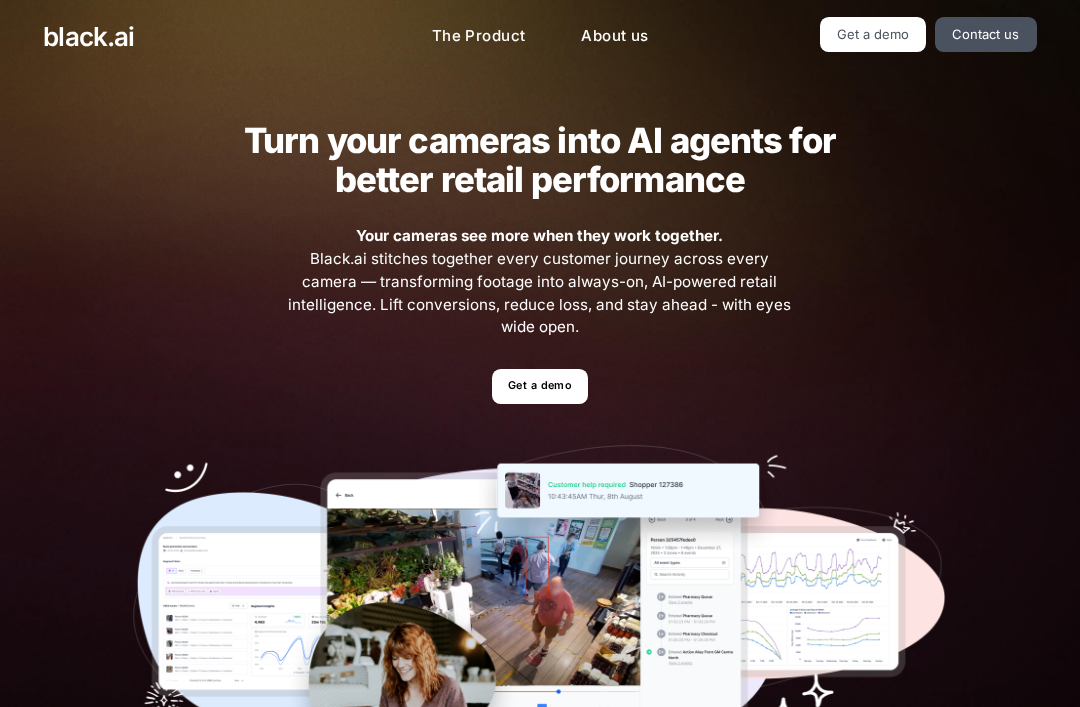 click on "Get a demo" at bounding box center (539, 386) 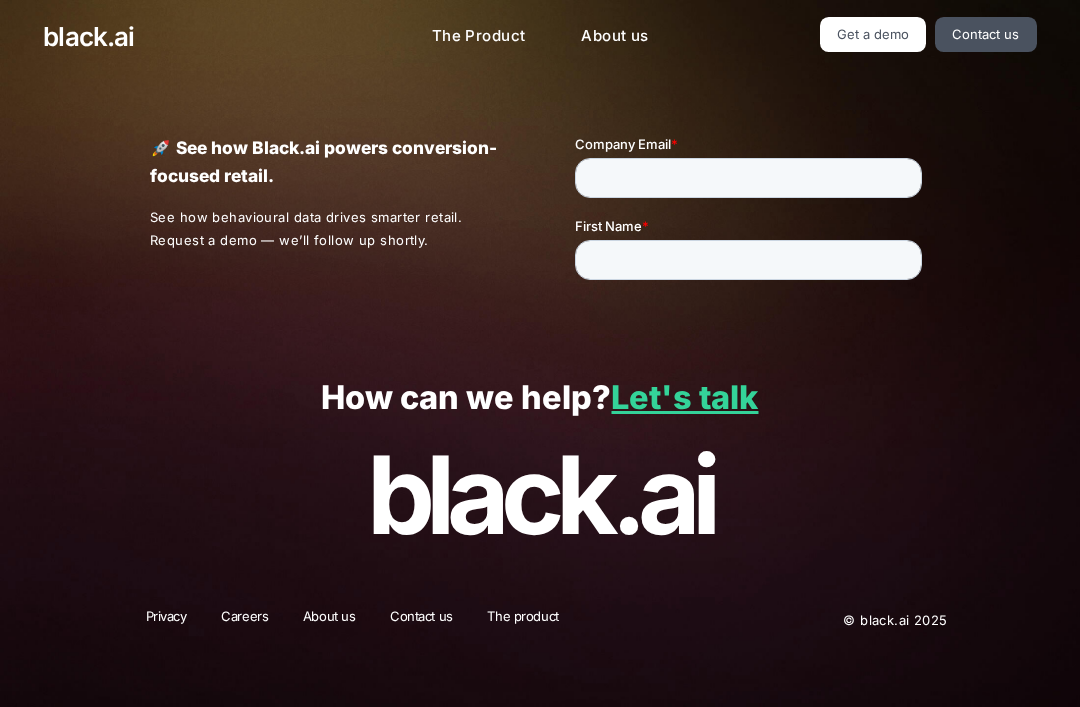 scroll, scrollTop: 0, scrollLeft: 0, axis: both 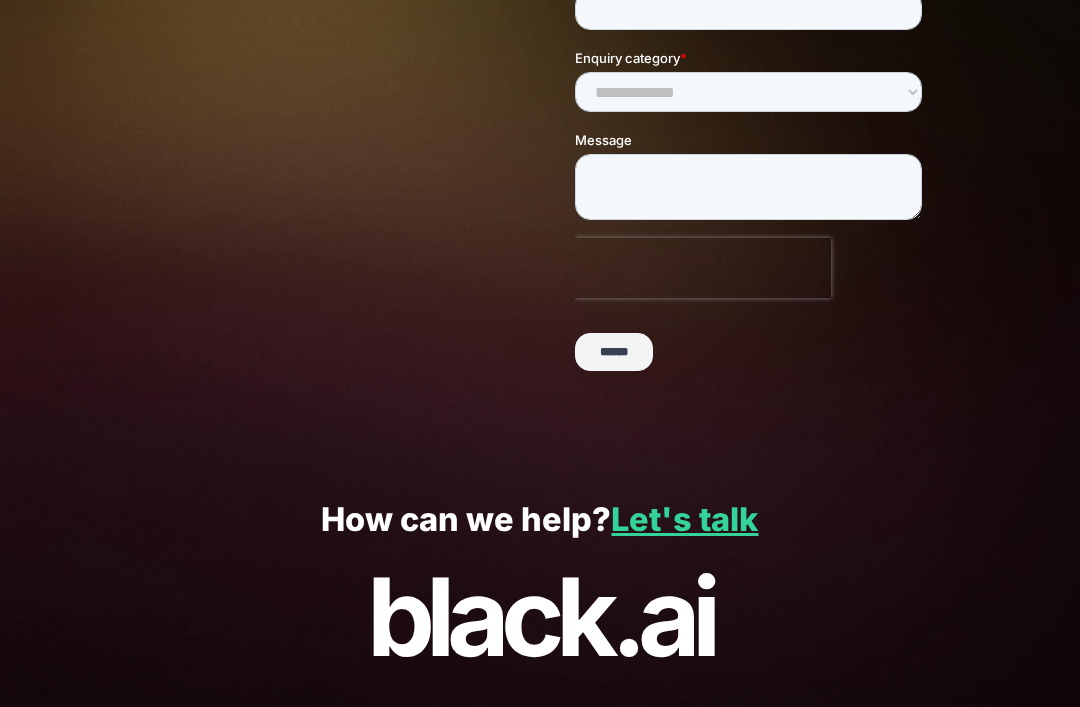 click on "Let's talk" at bounding box center [684, 519] 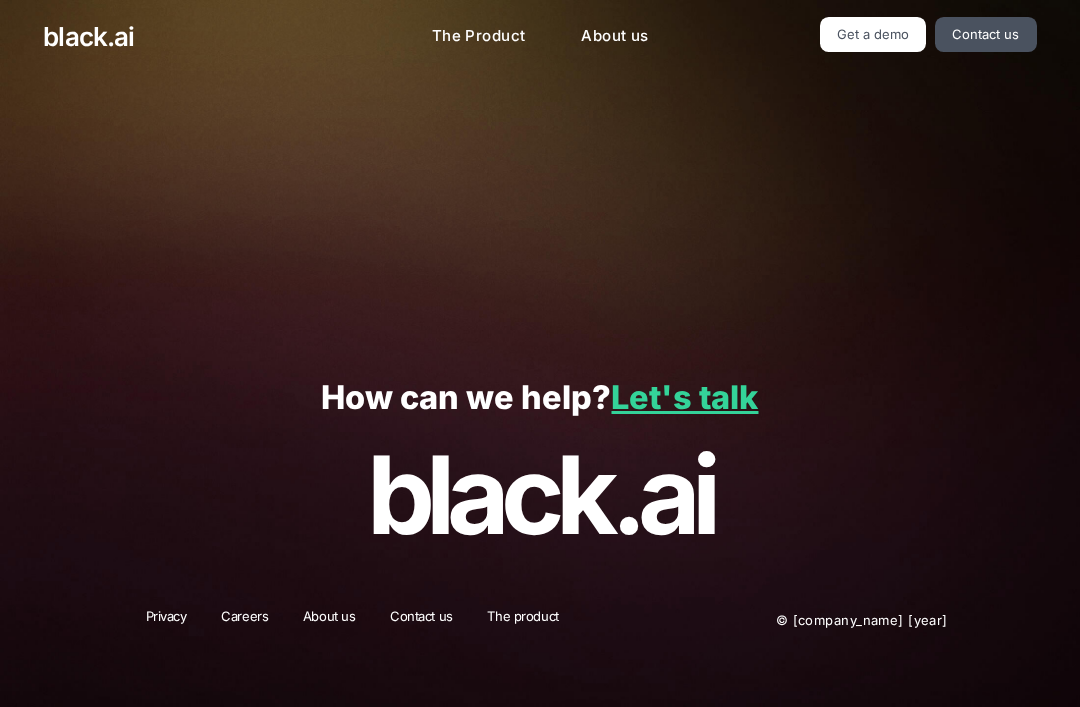 scroll, scrollTop: 0, scrollLeft: 0, axis: both 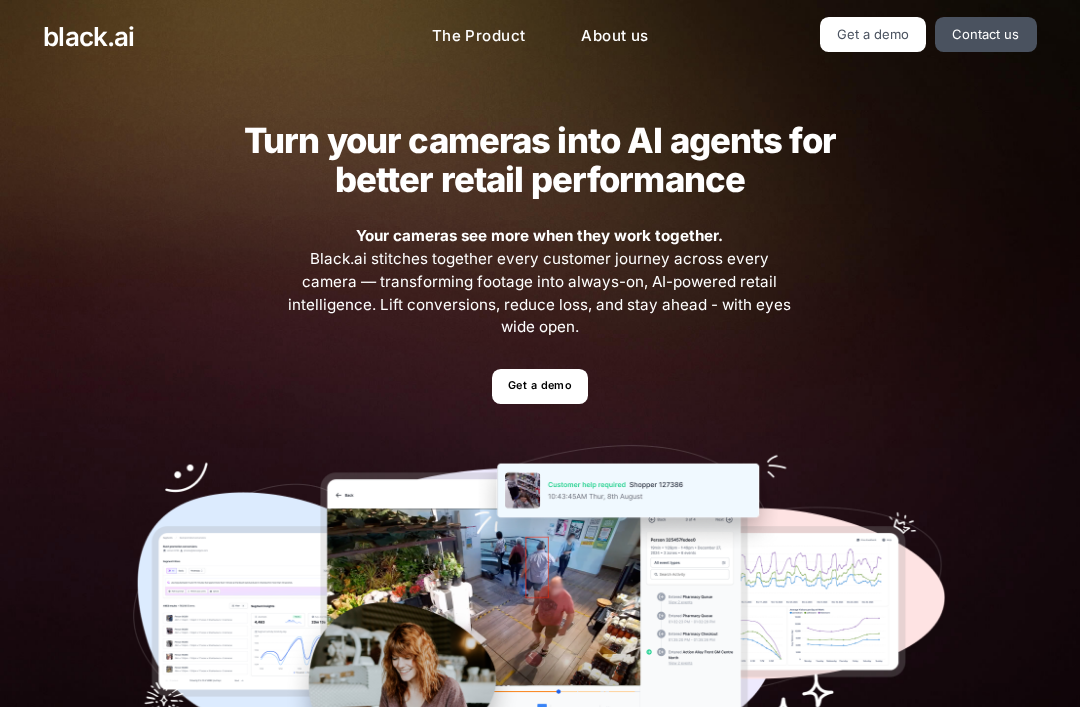 click on "Get a demo" at bounding box center (539, 386) 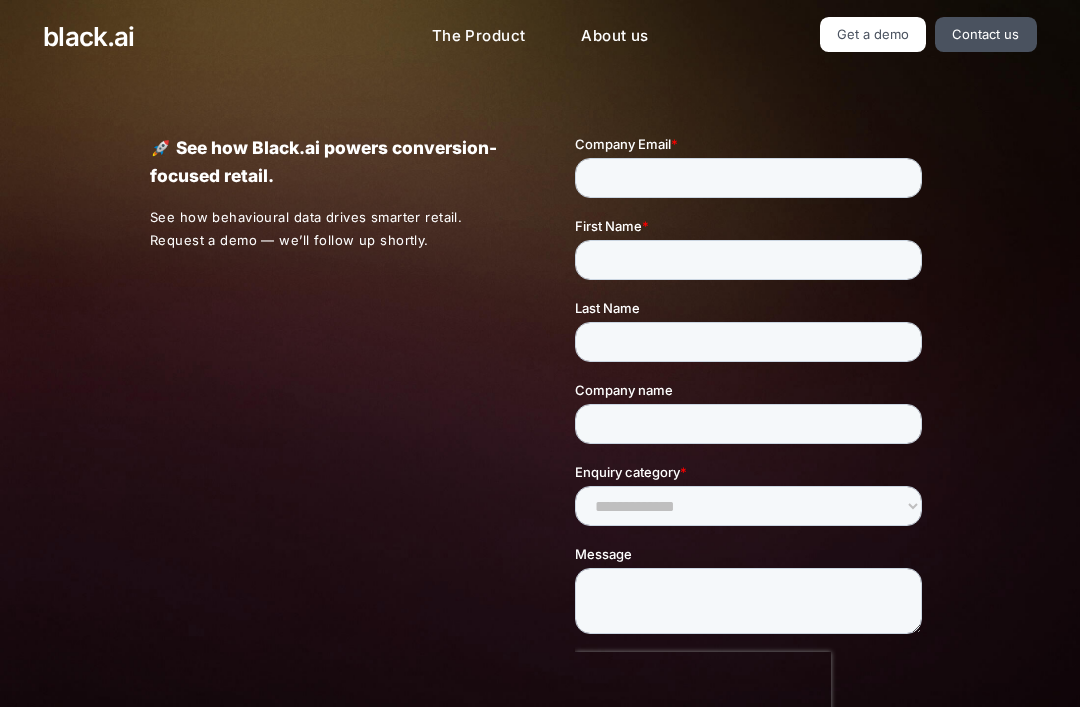 scroll, scrollTop: 0, scrollLeft: 0, axis: both 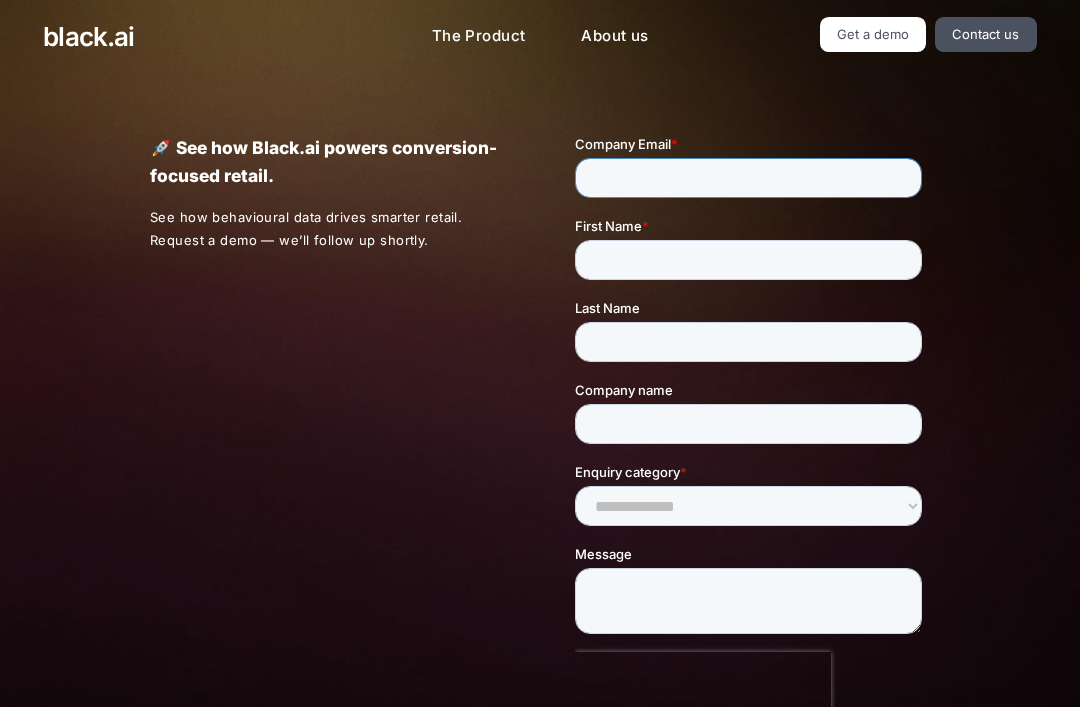 click on "Company Email *" at bounding box center [747, 178] 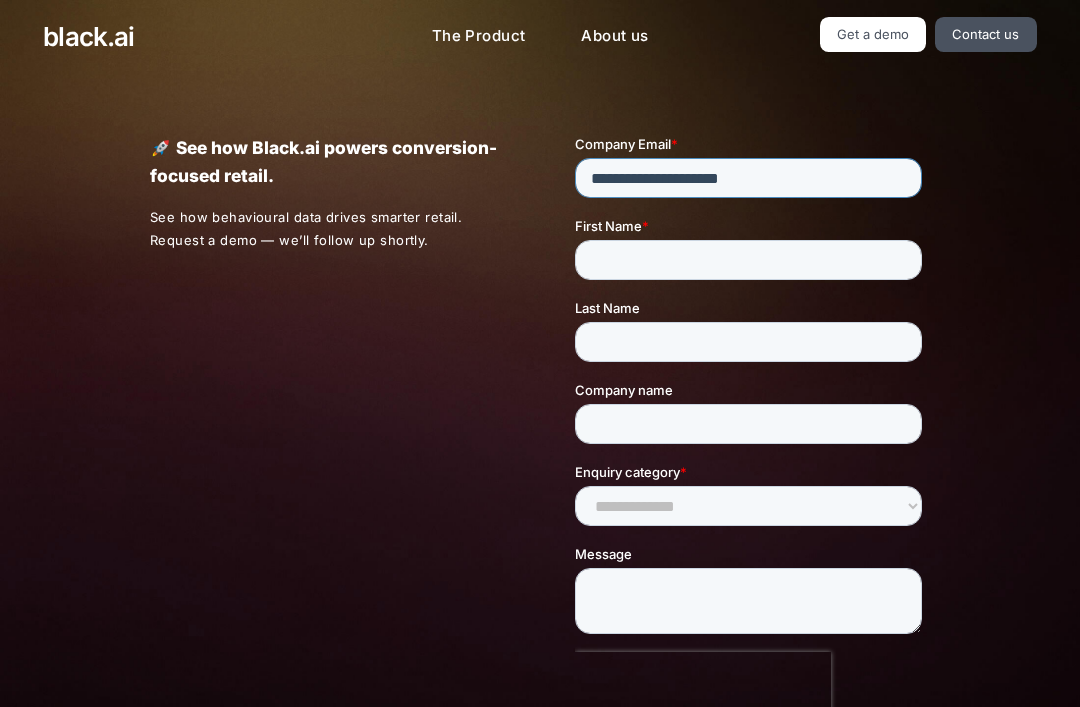 type on "**********" 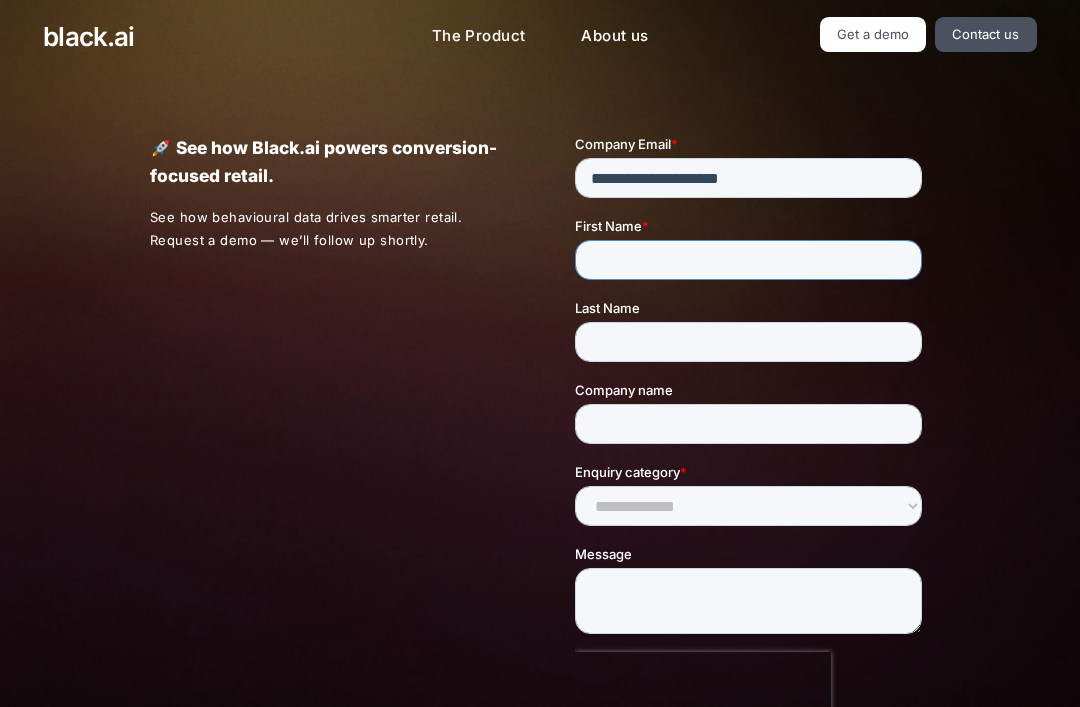 click on "First Name *" at bounding box center [747, 260] 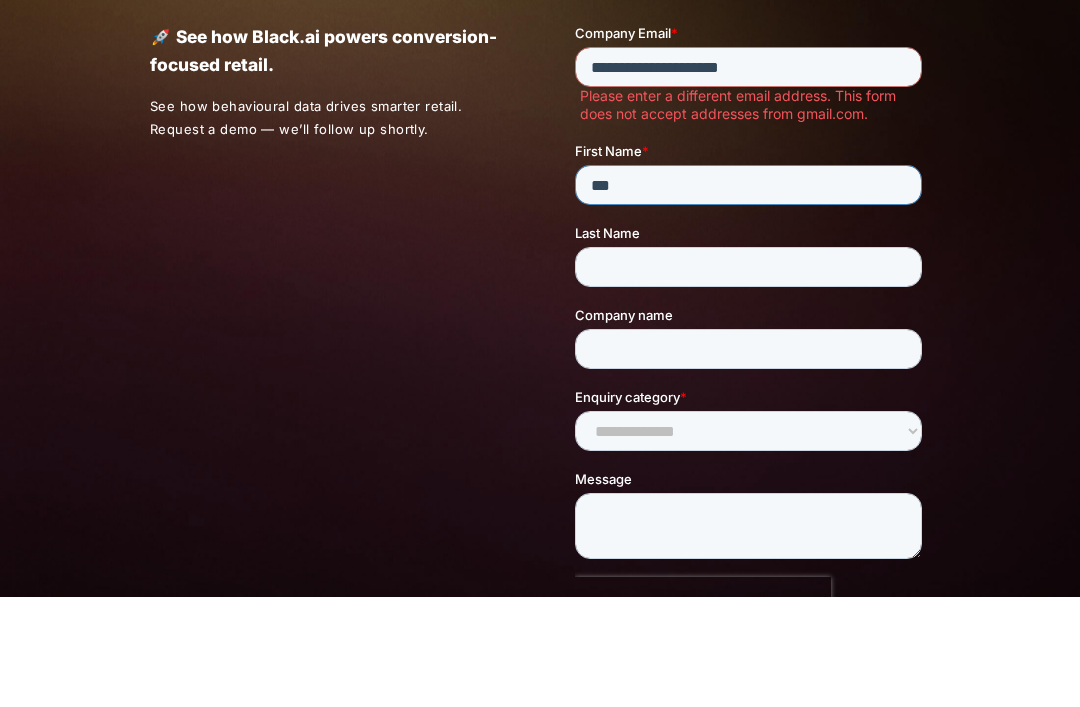 type on "***" 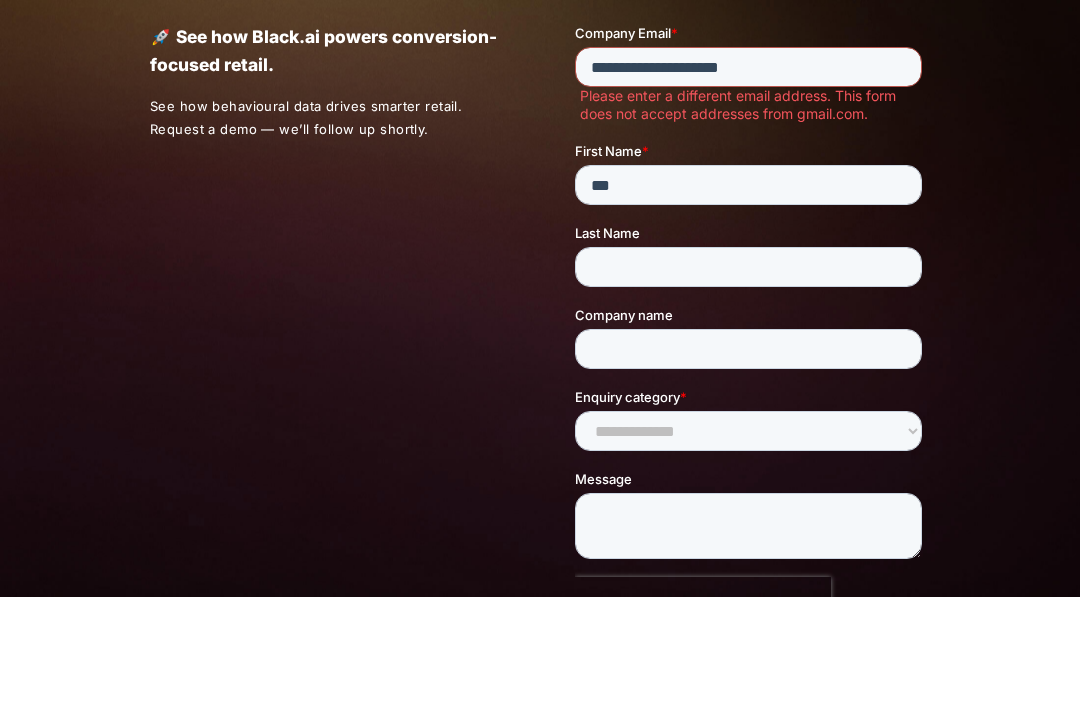 click on "**********" at bounding box center [747, 67] 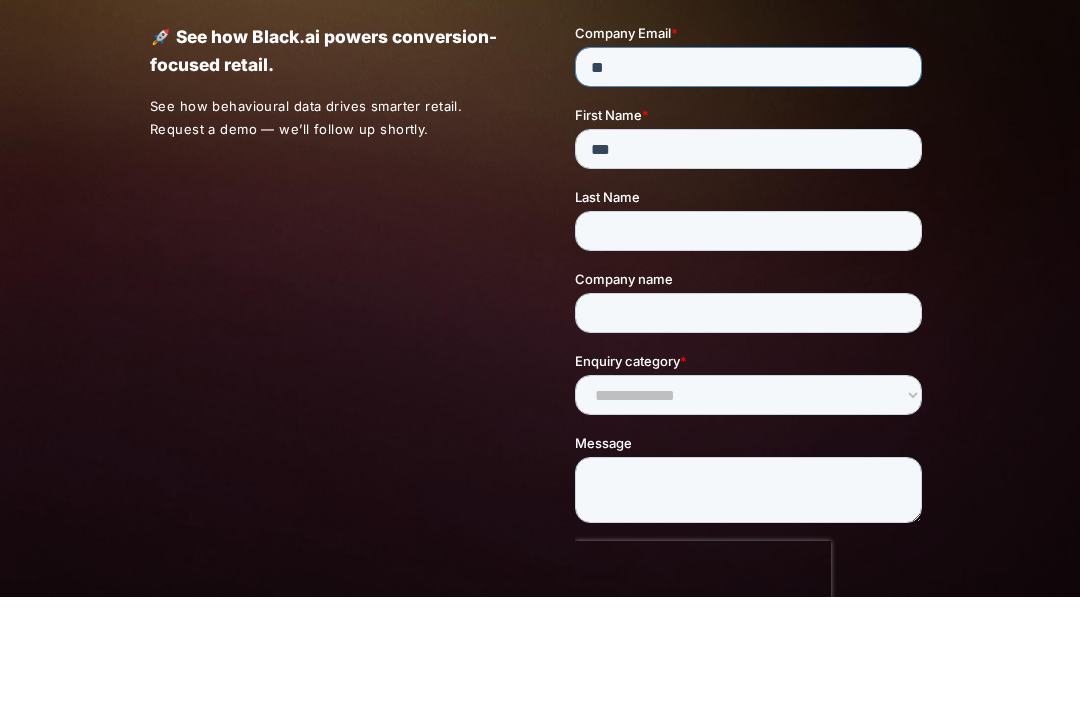 type on "*" 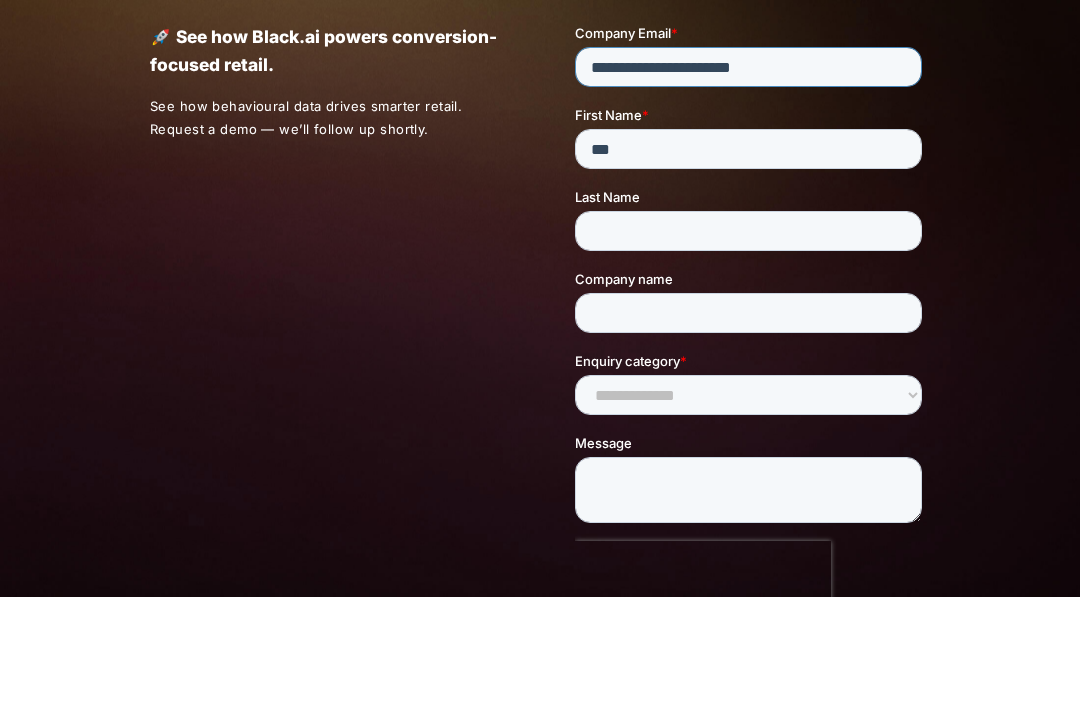type on "**********" 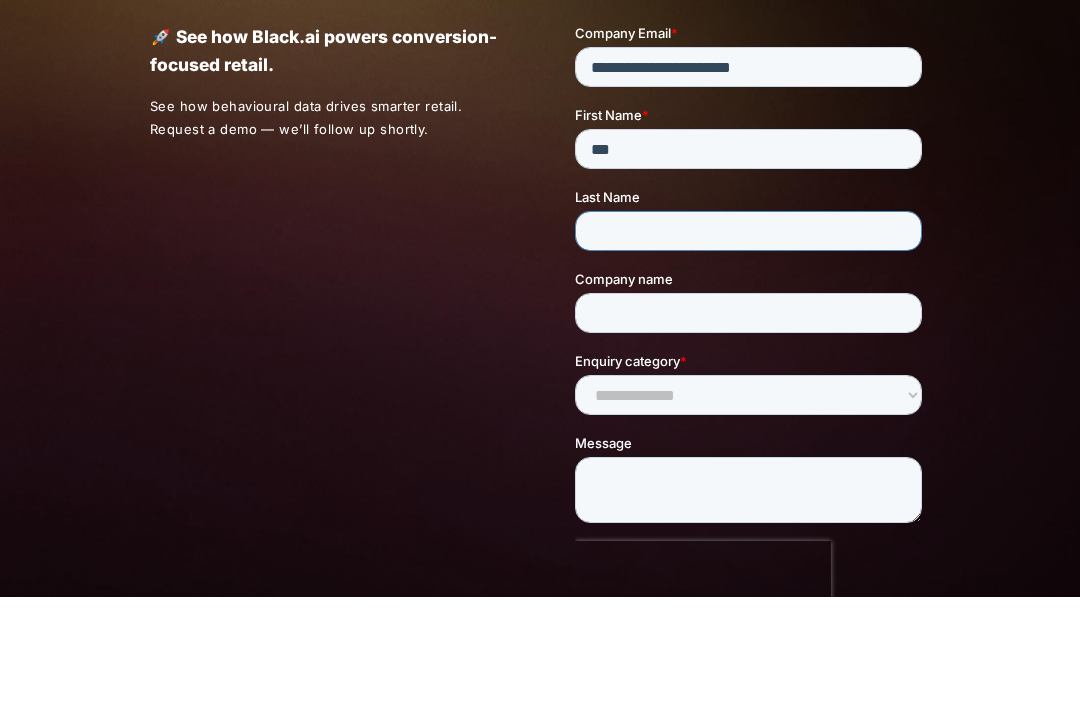 click on "Last Name" at bounding box center (747, 231) 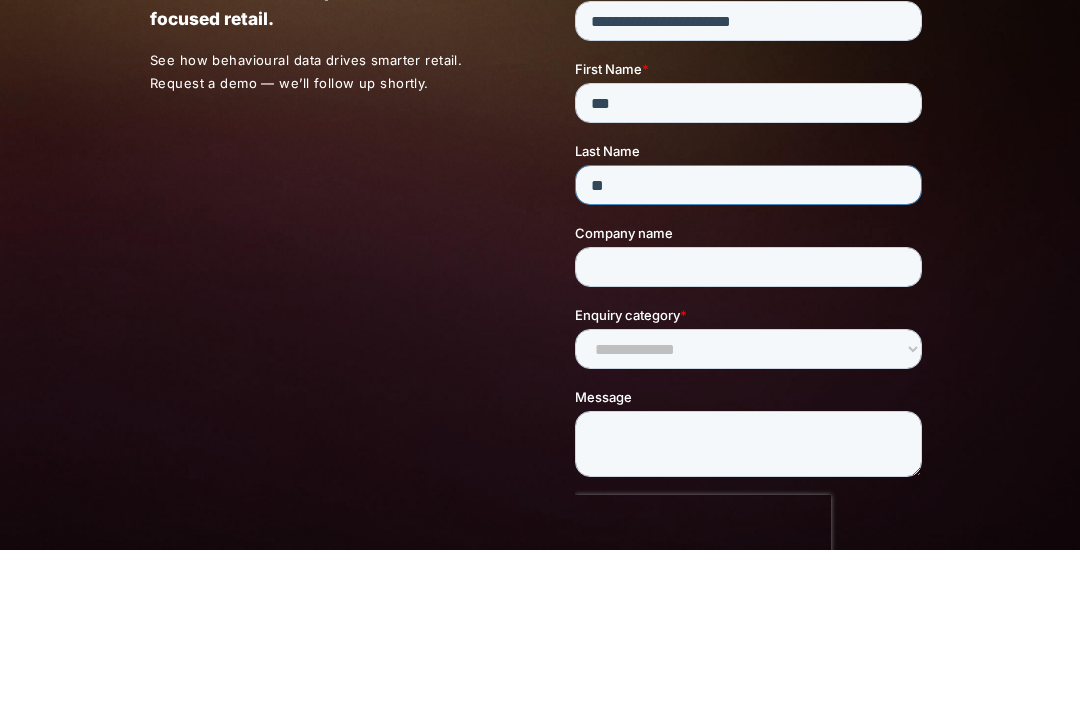 type on "**" 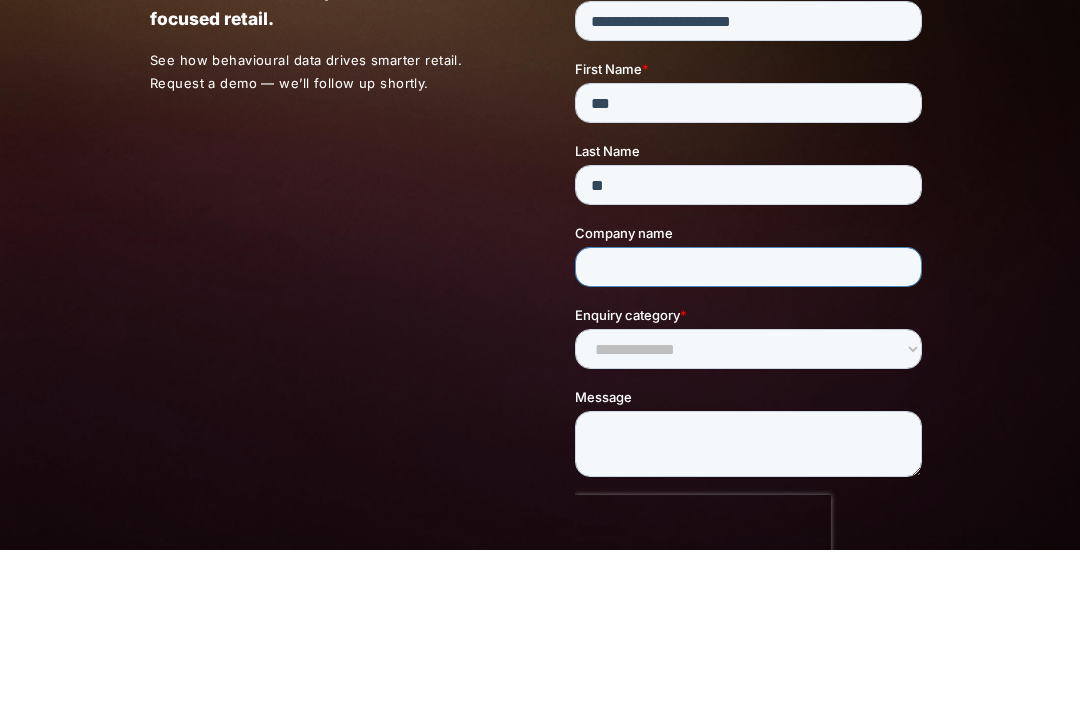 click on "Company name" at bounding box center [747, 268] 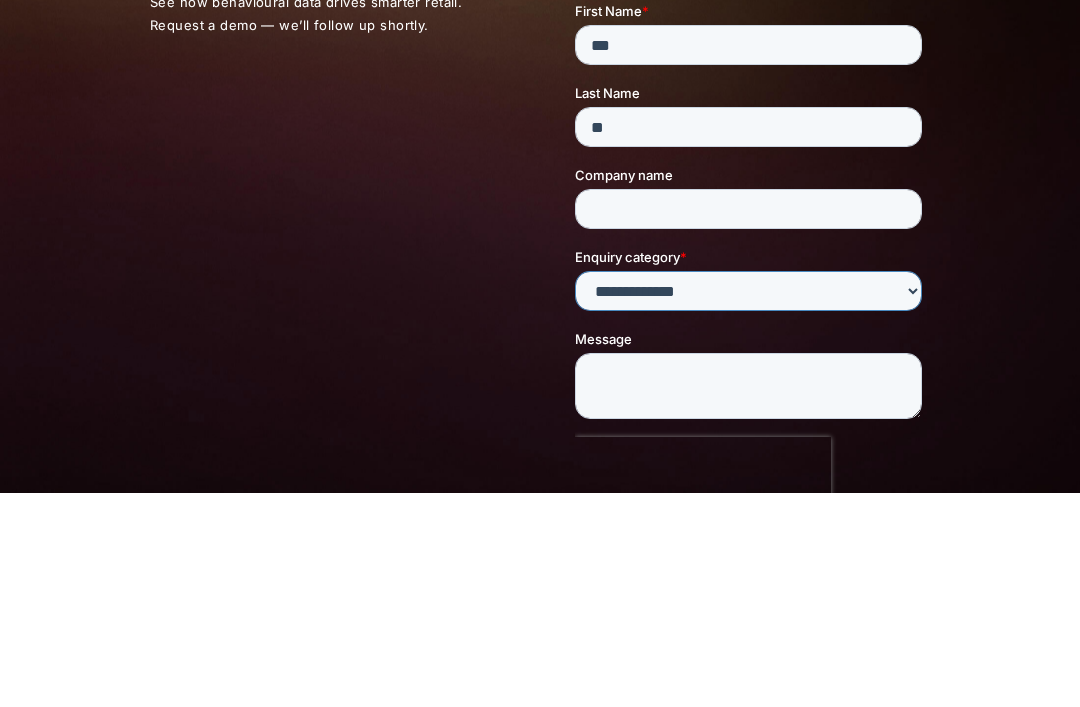 click on "**********" at bounding box center [747, 292] 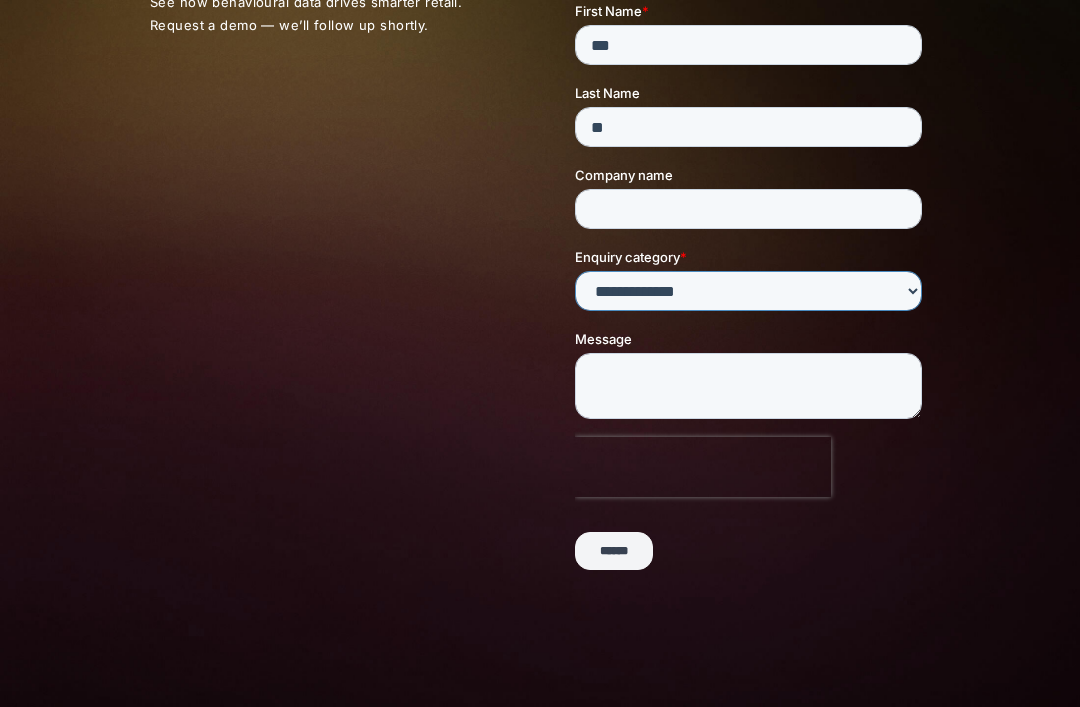 select on "****" 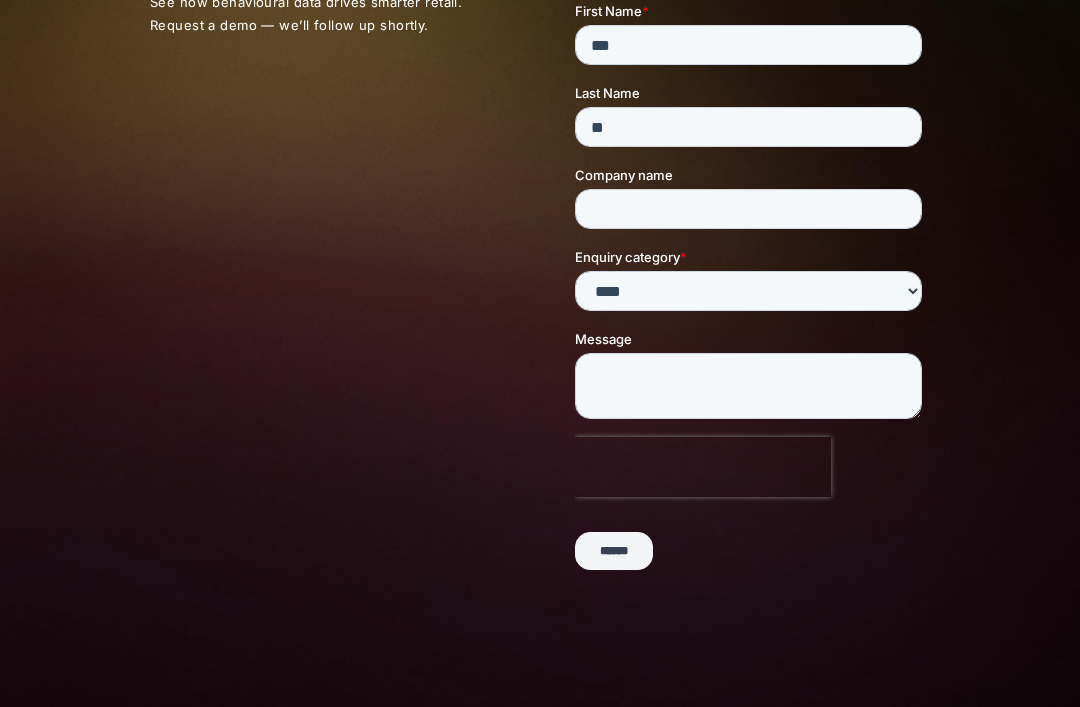 click on "******" at bounding box center (613, 552) 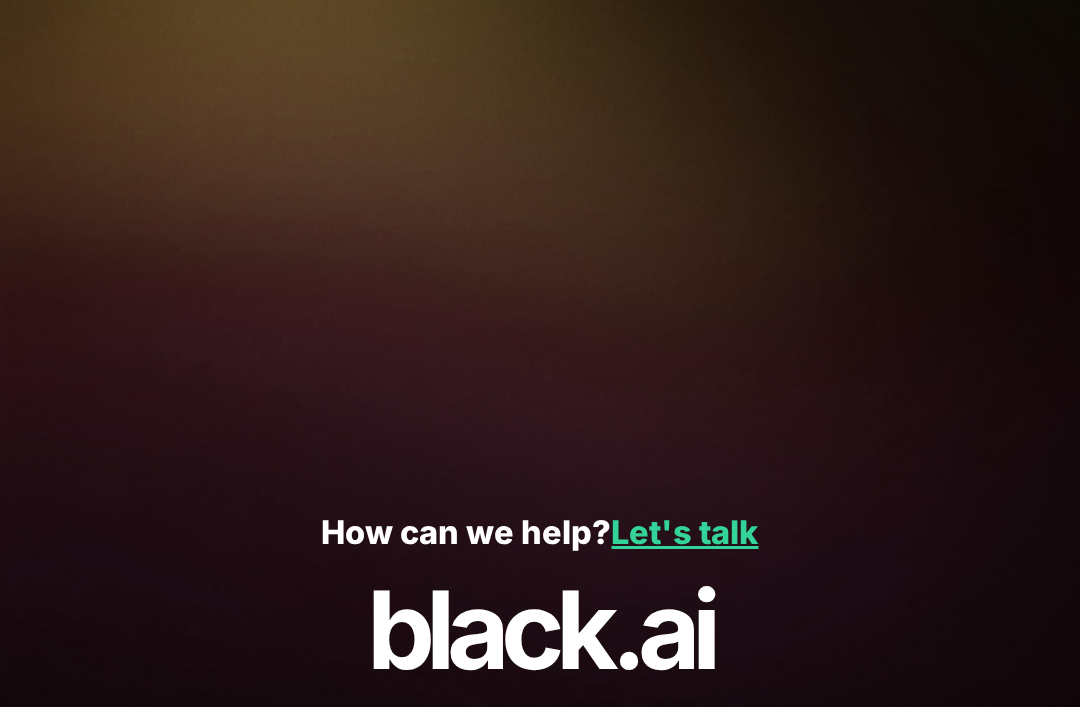 scroll, scrollTop: 450, scrollLeft: 0, axis: vertical 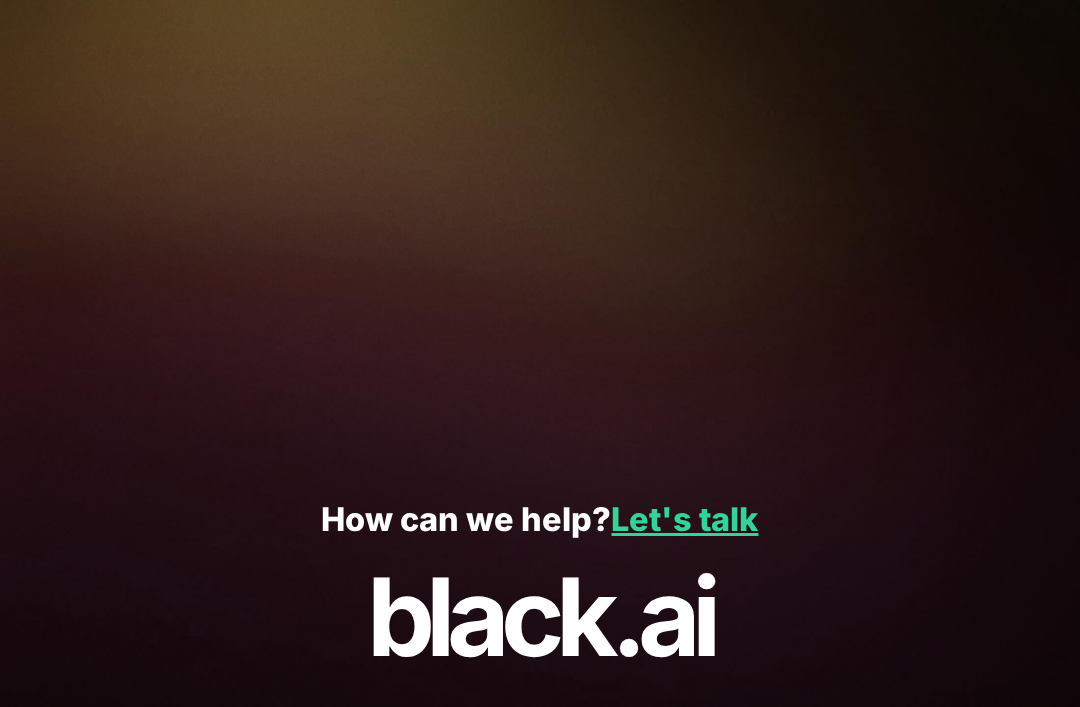 click on "Let's talk" at bounding box center [684, 519] 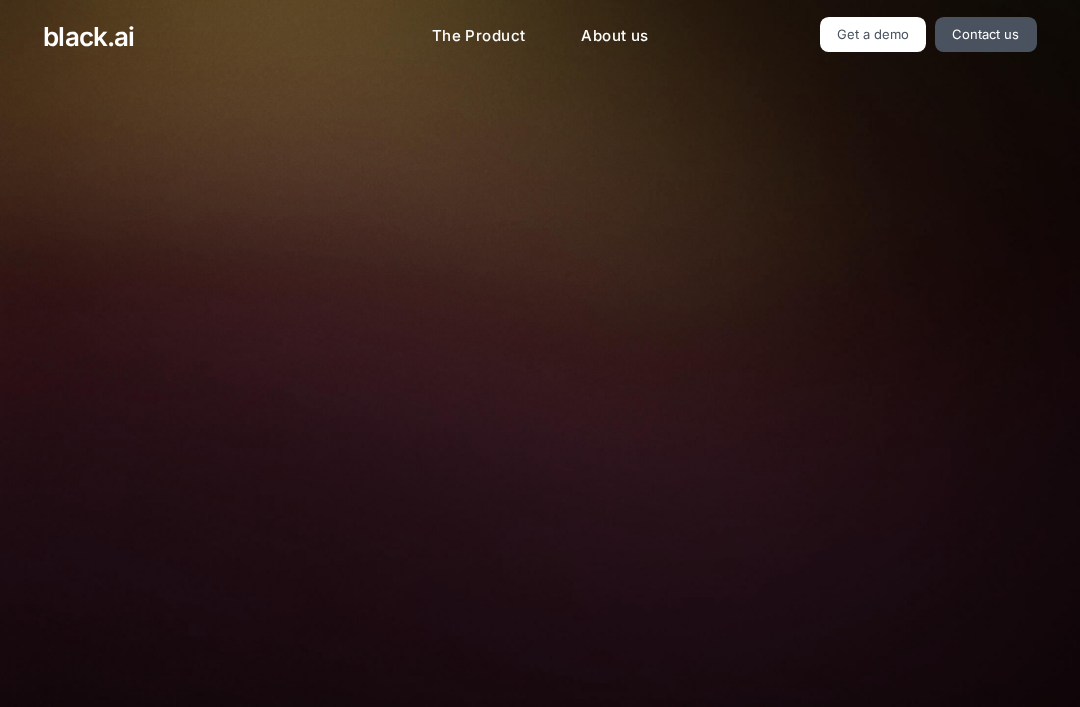 scroll, scrollTop: 0, scrollLeft: 0, axis: both 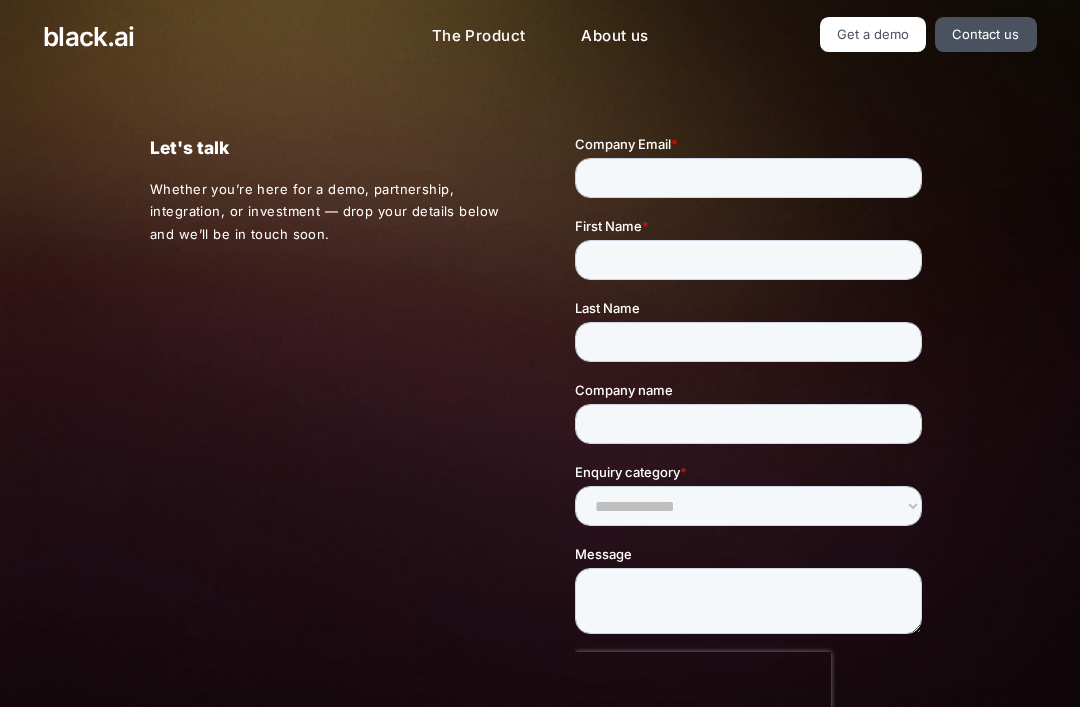 click on "The Product" at bounding box center [479, 36] 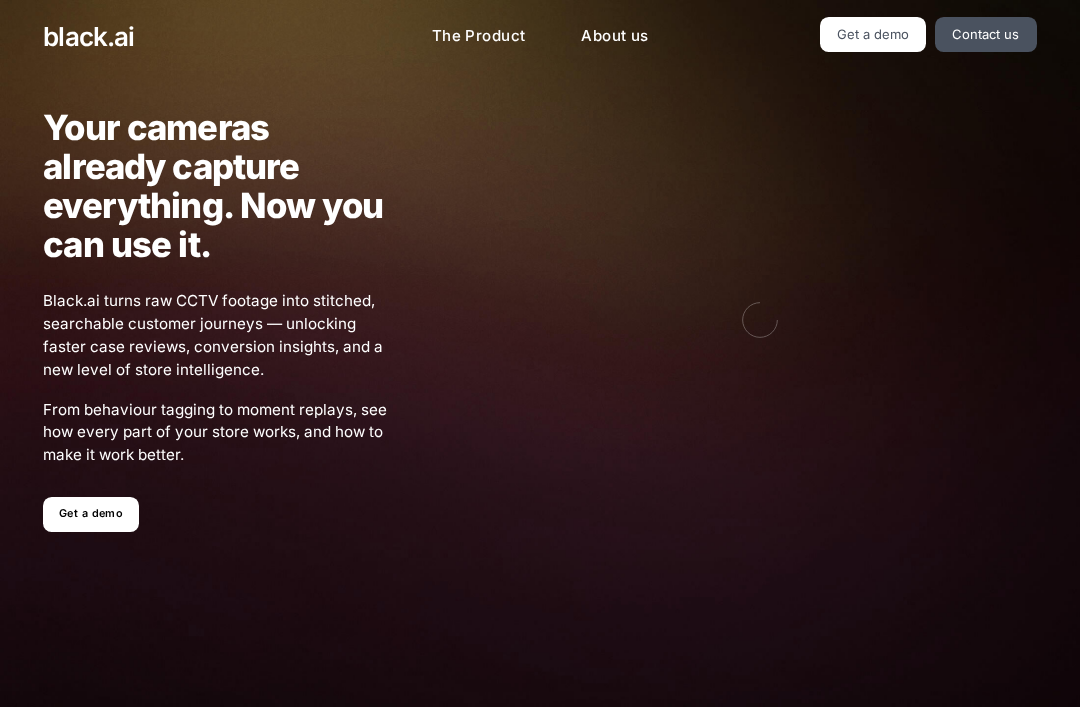 click on "Get a demo" at bounding box center (90, 514) 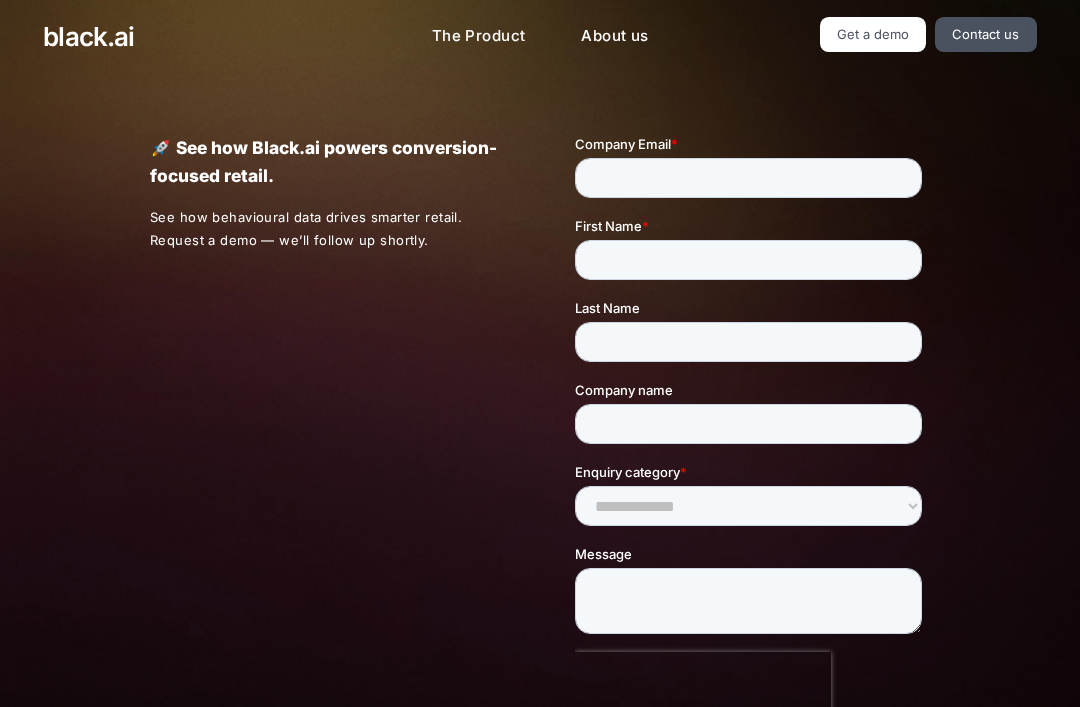 scroll, scrollTop: 0, scrollLeft: 0, axis: both 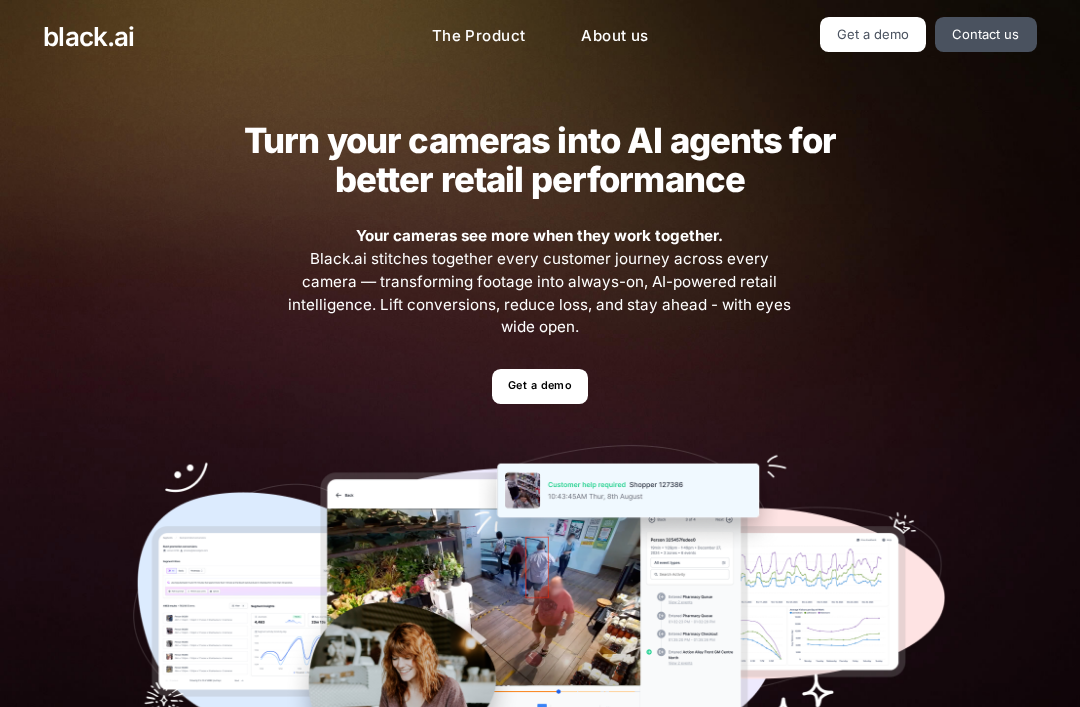 click on "Get a demo" at bounding box center [873, 34] 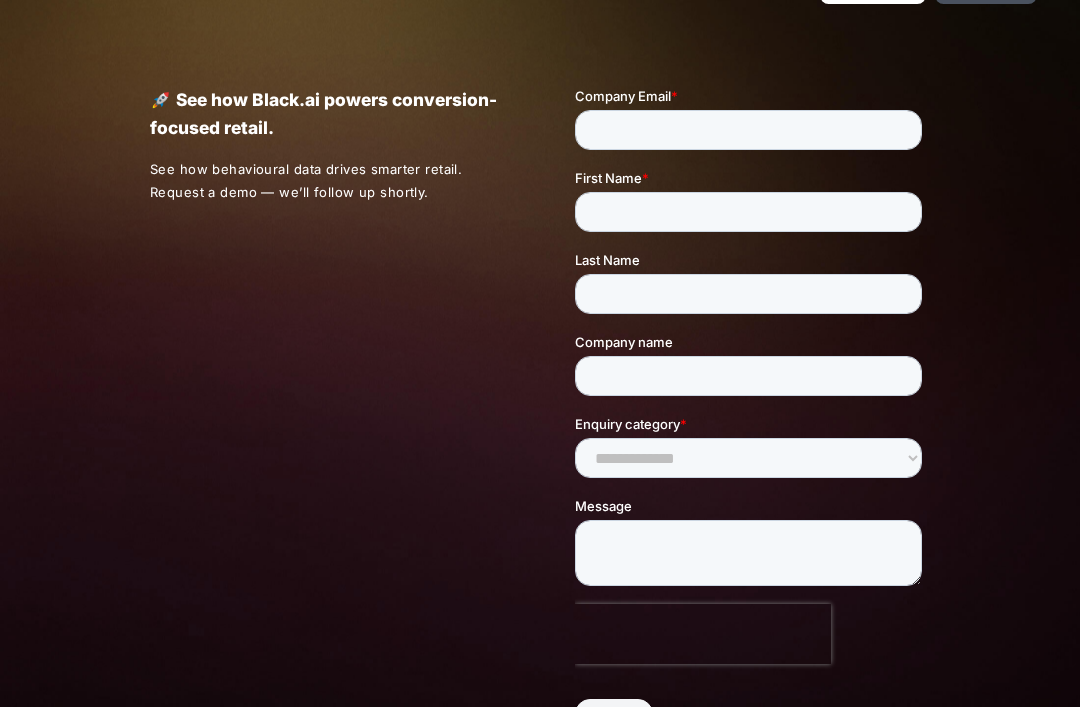 scroll, scrollTop: 0, scrollLeft: 0, axis: both 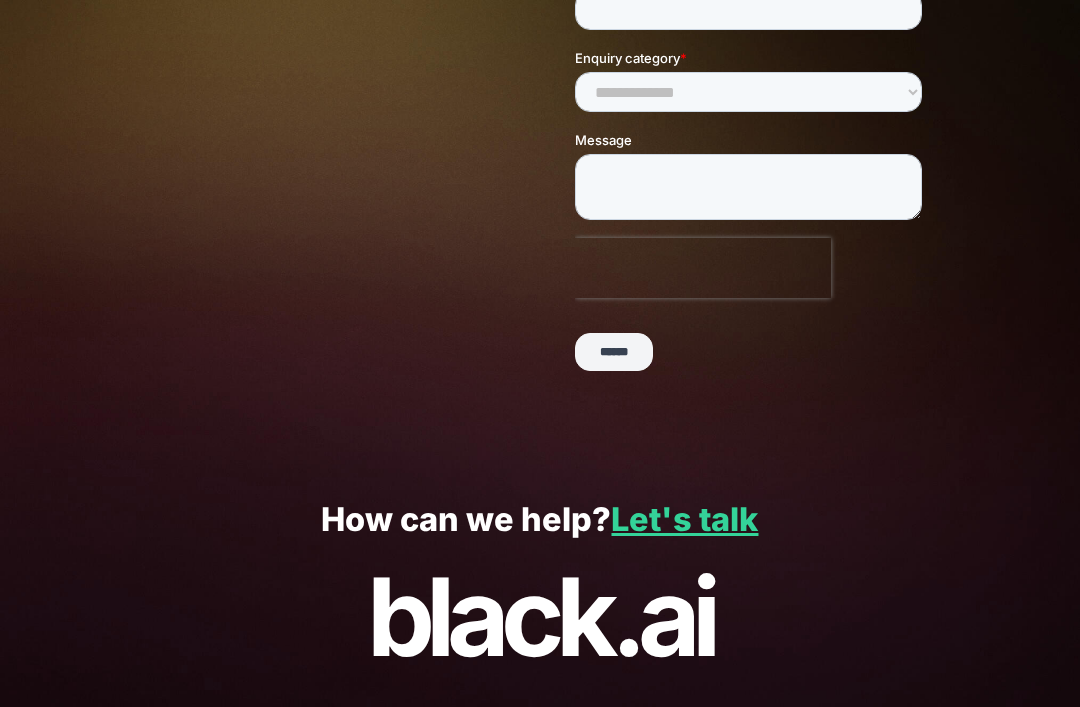click on "Careers" at bounding box center (244, 742) 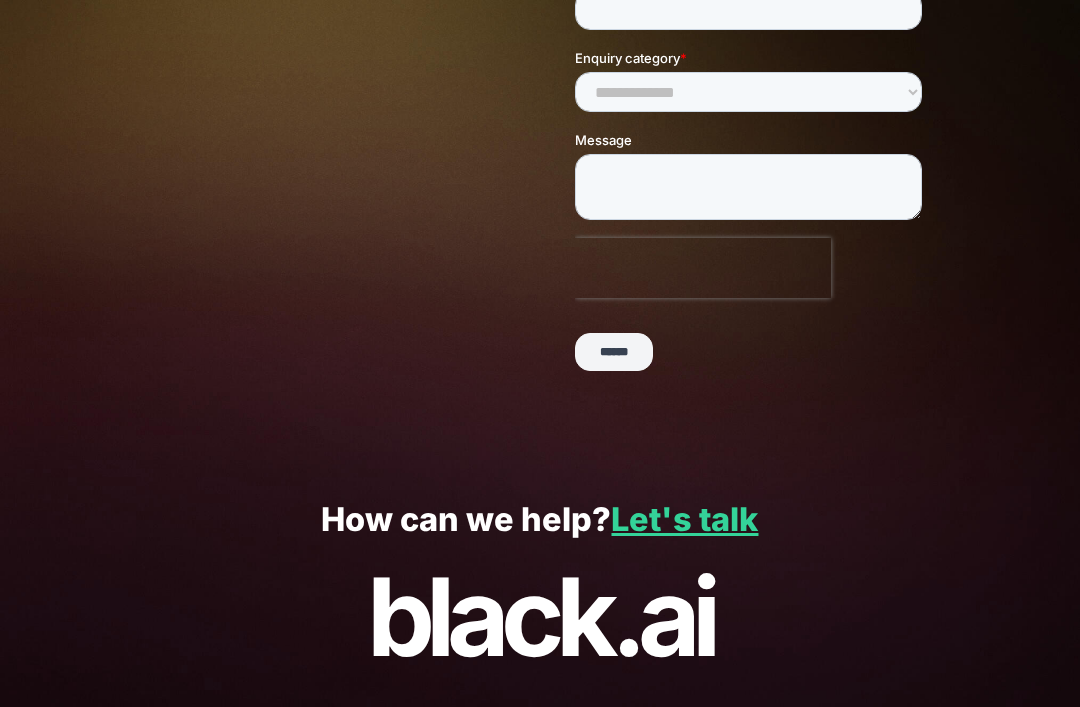click on "Let's talk" at bounding box center (684, 519) 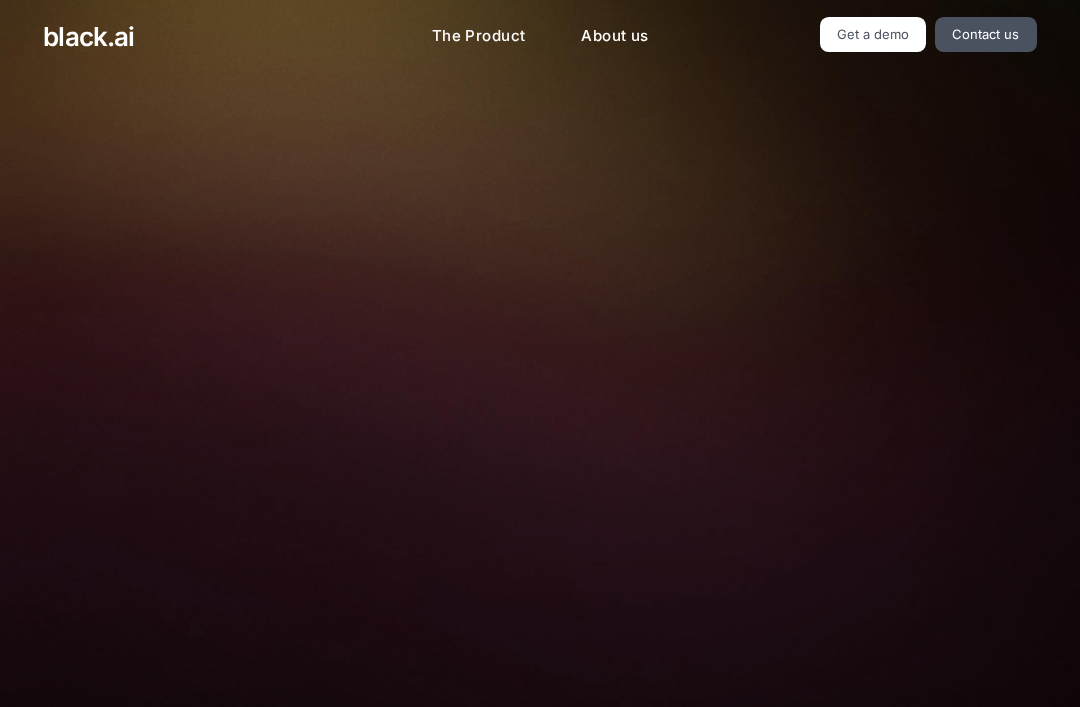 scroll, scrollTop: 0, scrollLeft: 0, axis: both 